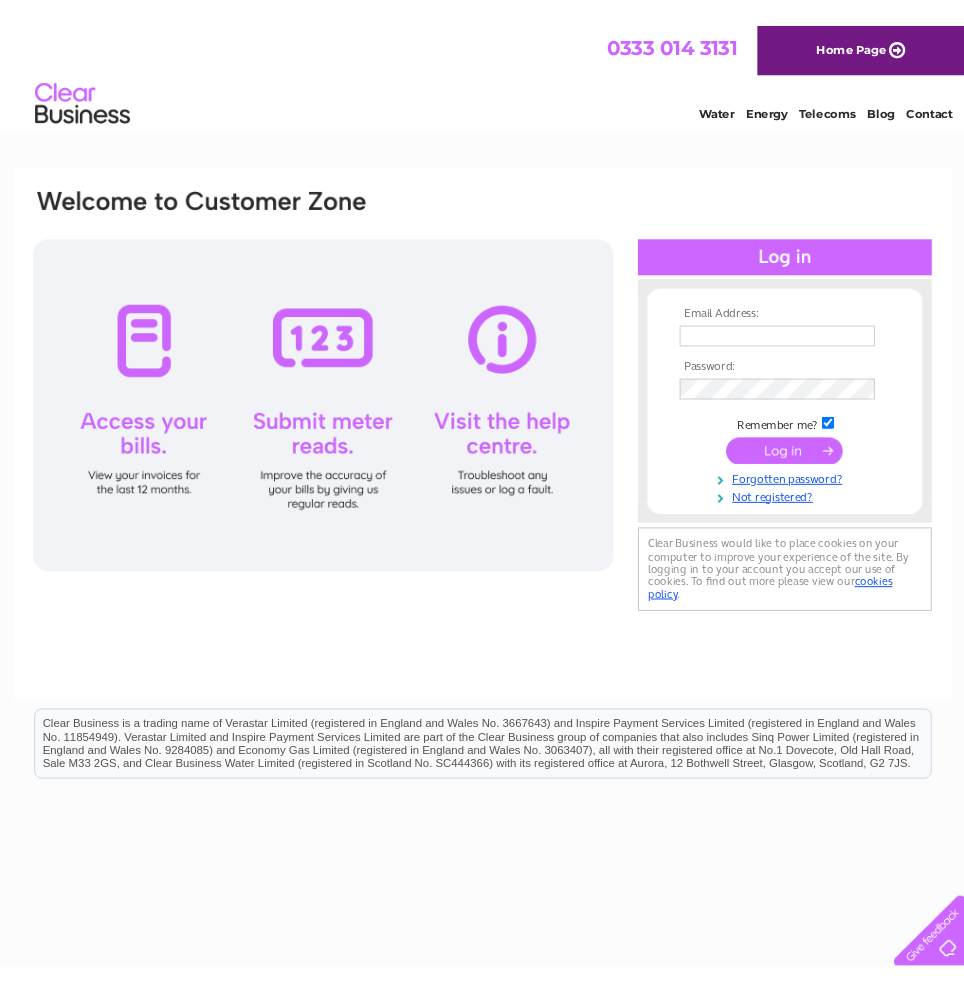 scroll, scrollTop: 0, scrollLeft: 0, axis: both 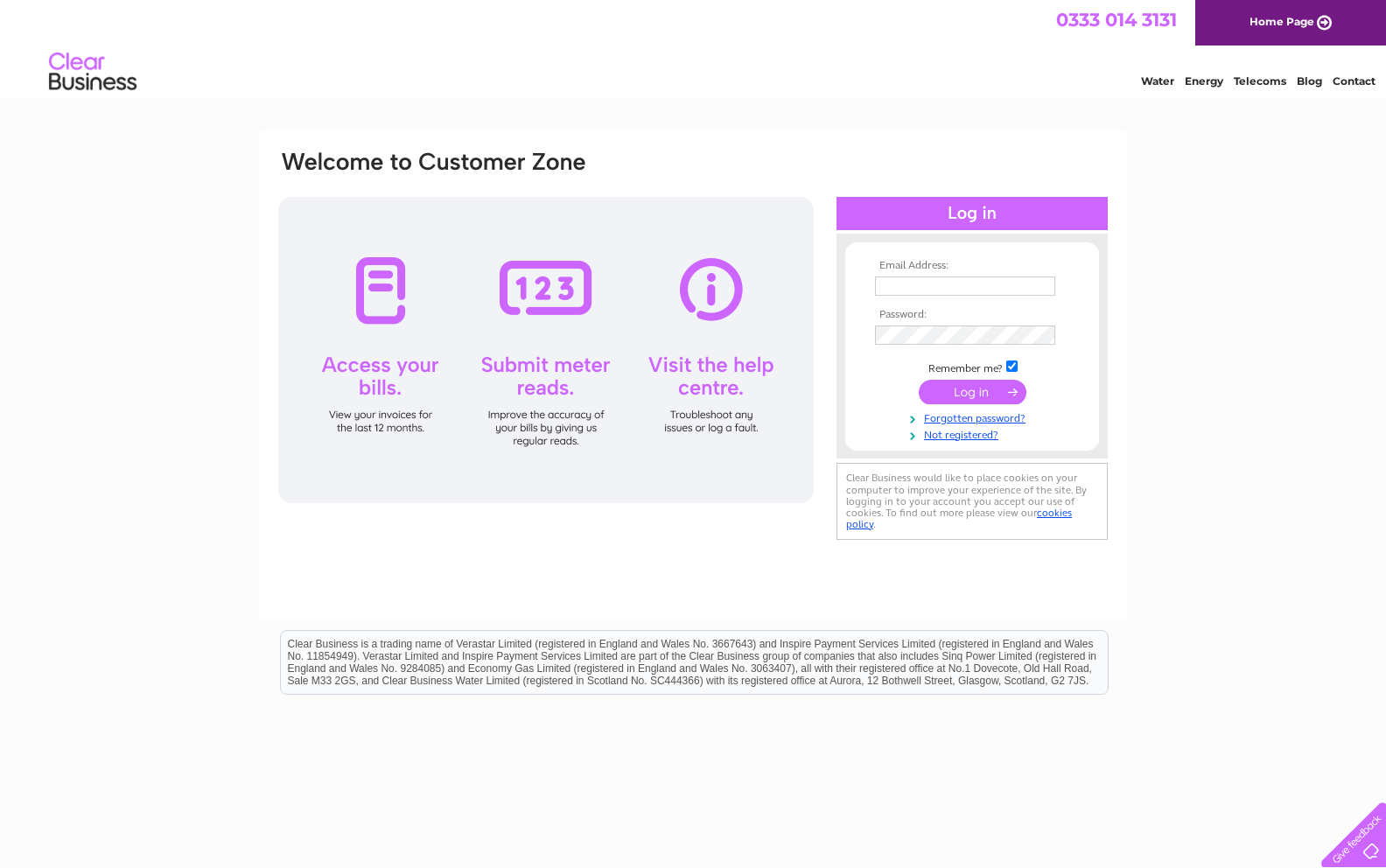type on "[EMAIL]" 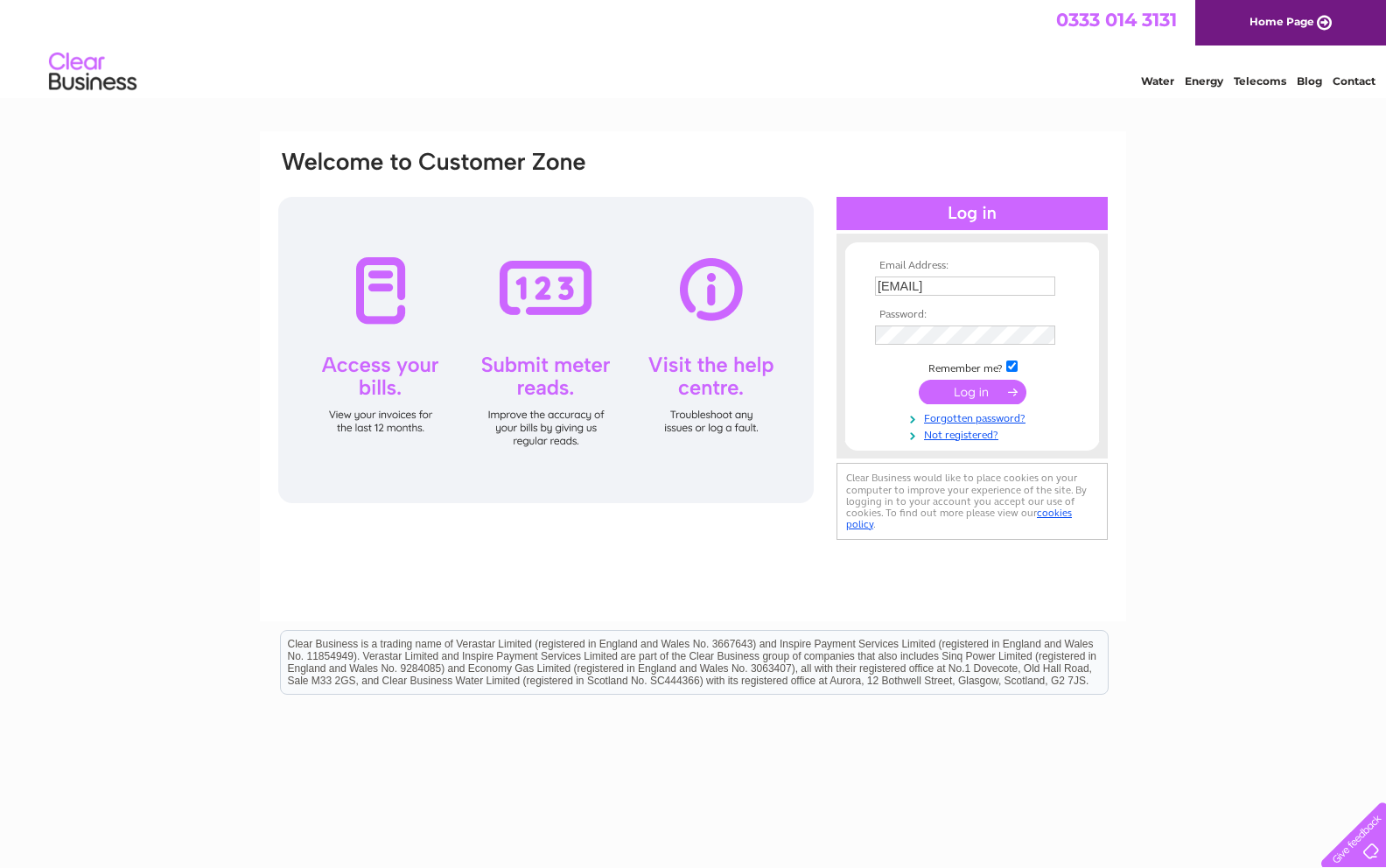 click at bounding box center (972, 392) 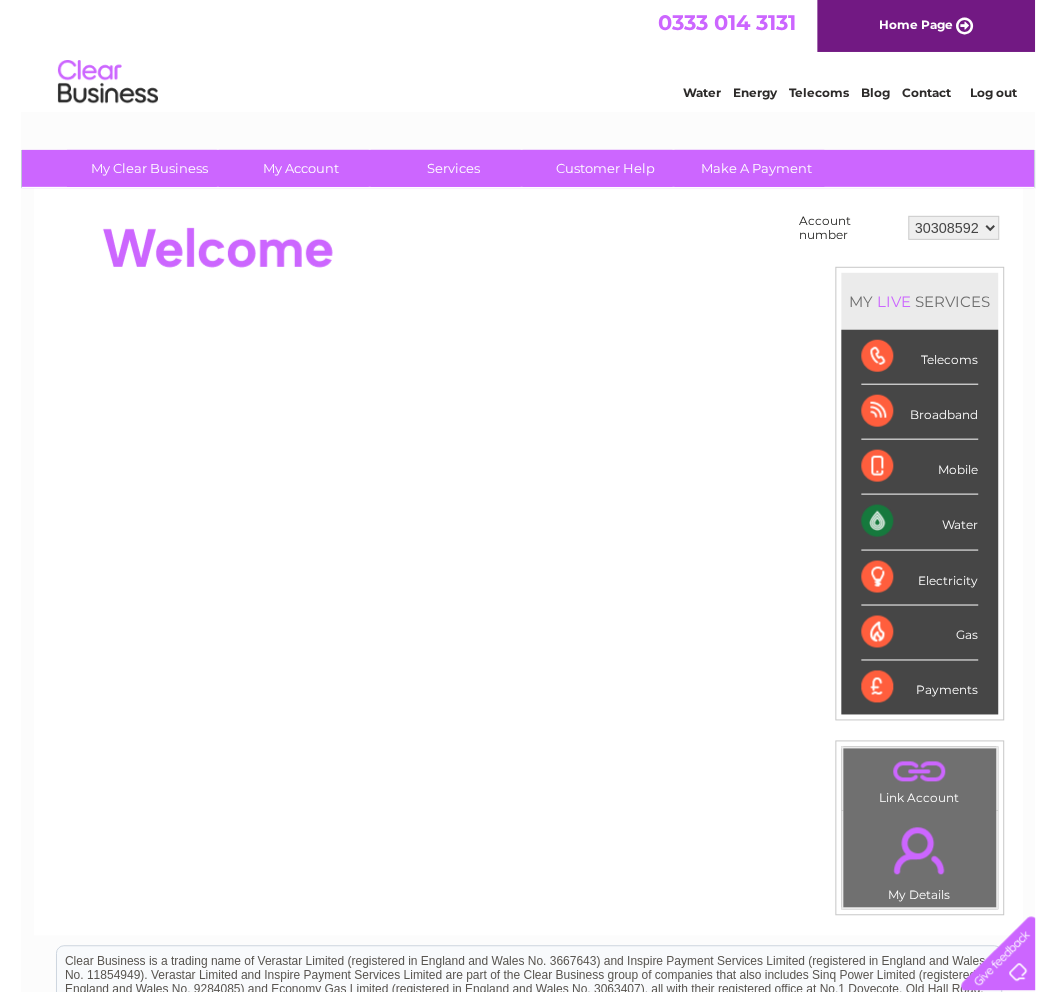 scroll, scrollTop: 0, scrollLeft: 0, axis: both 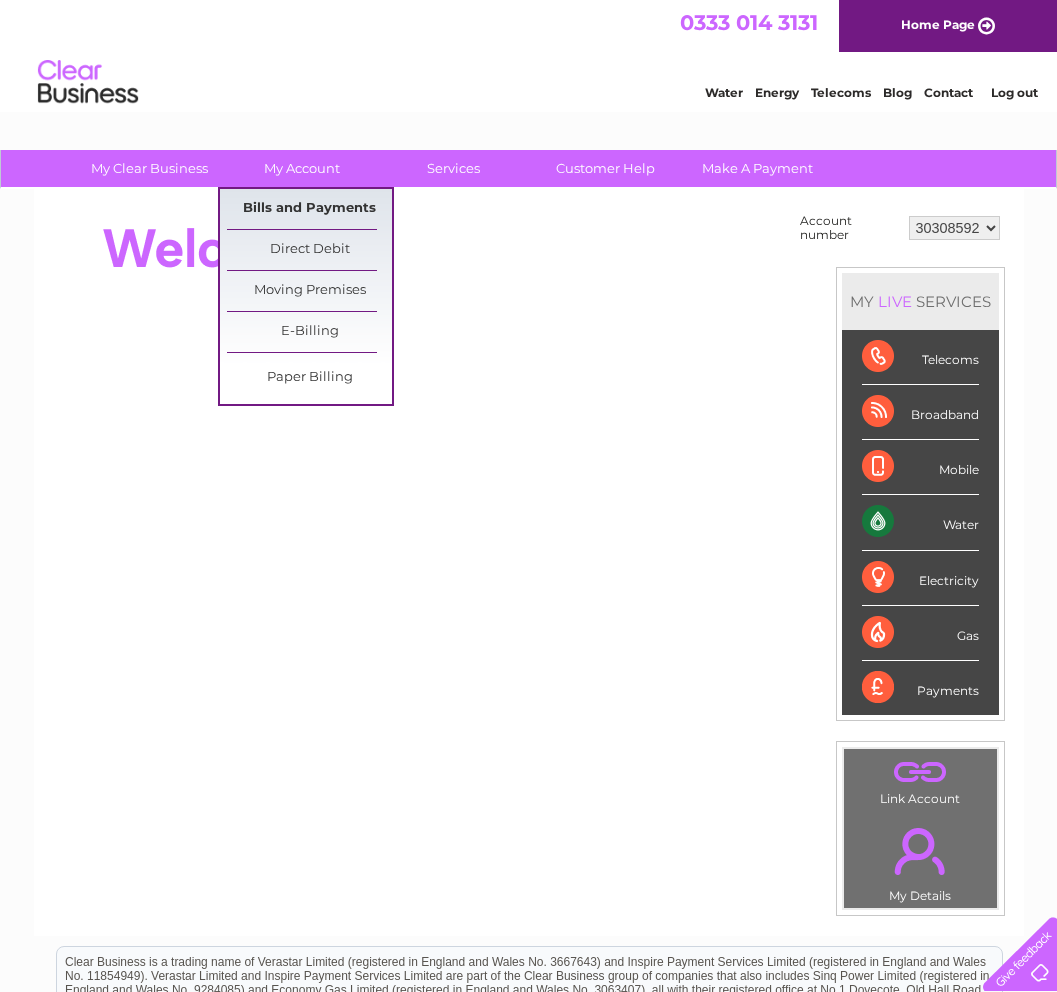 click on "Bills and Payments" at bounding box center (309, 209) 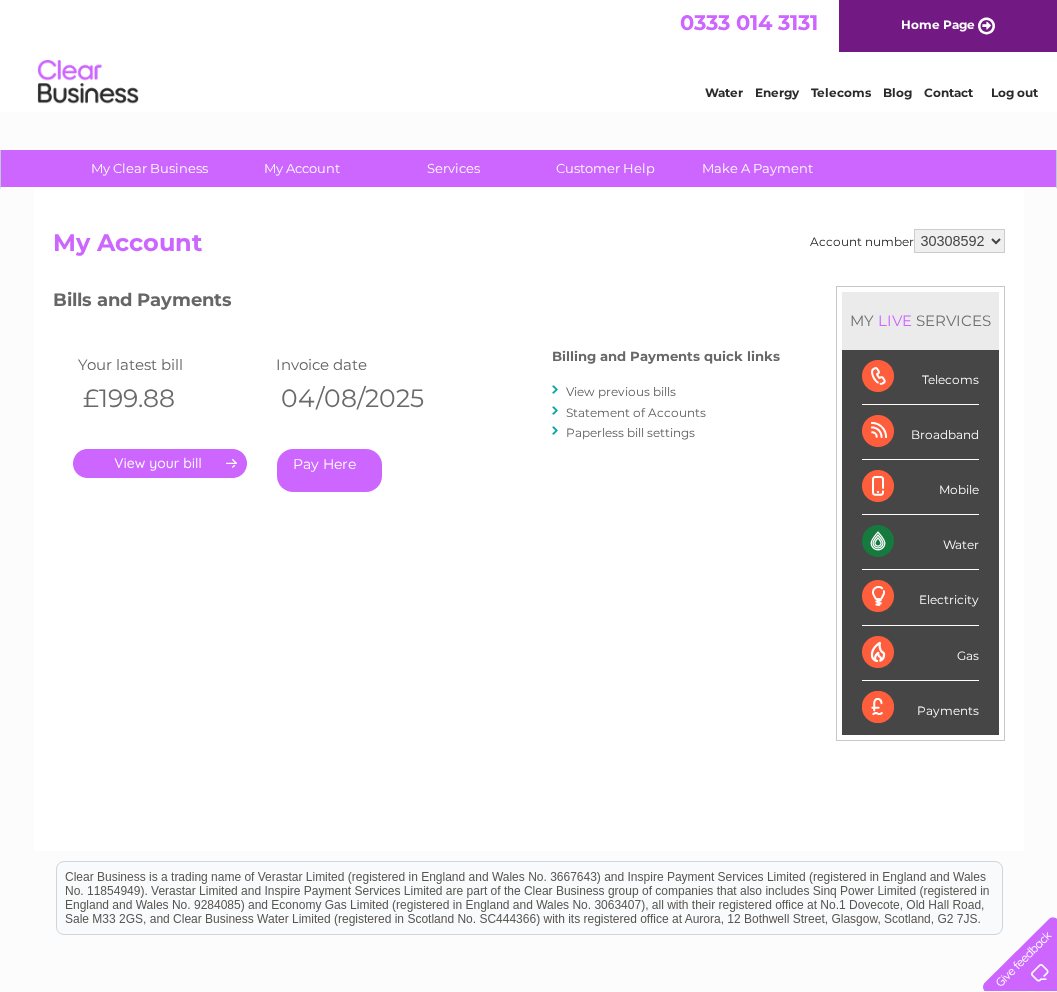 scroll, scrollTop: 0, scrollLeft: 0, axis: both 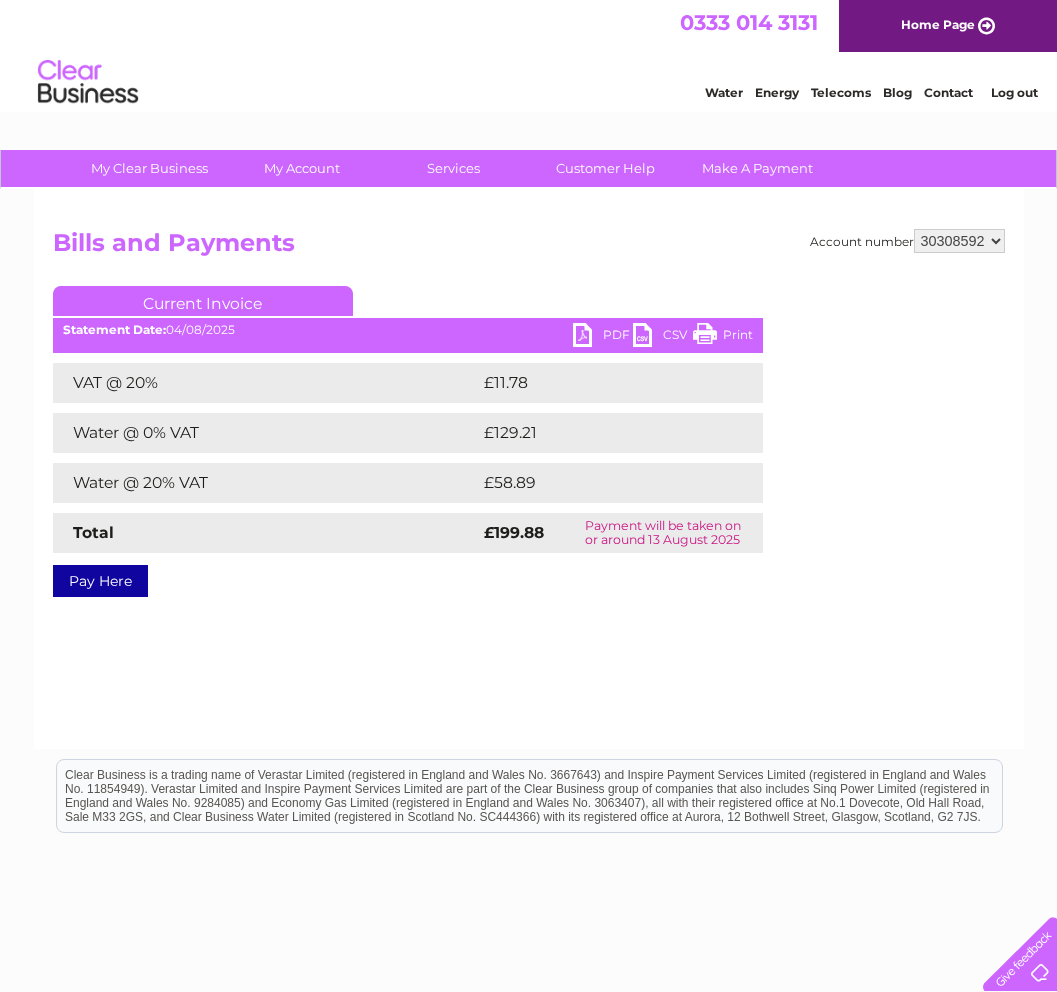 click on "30308592" at bounding box center [959, 241] 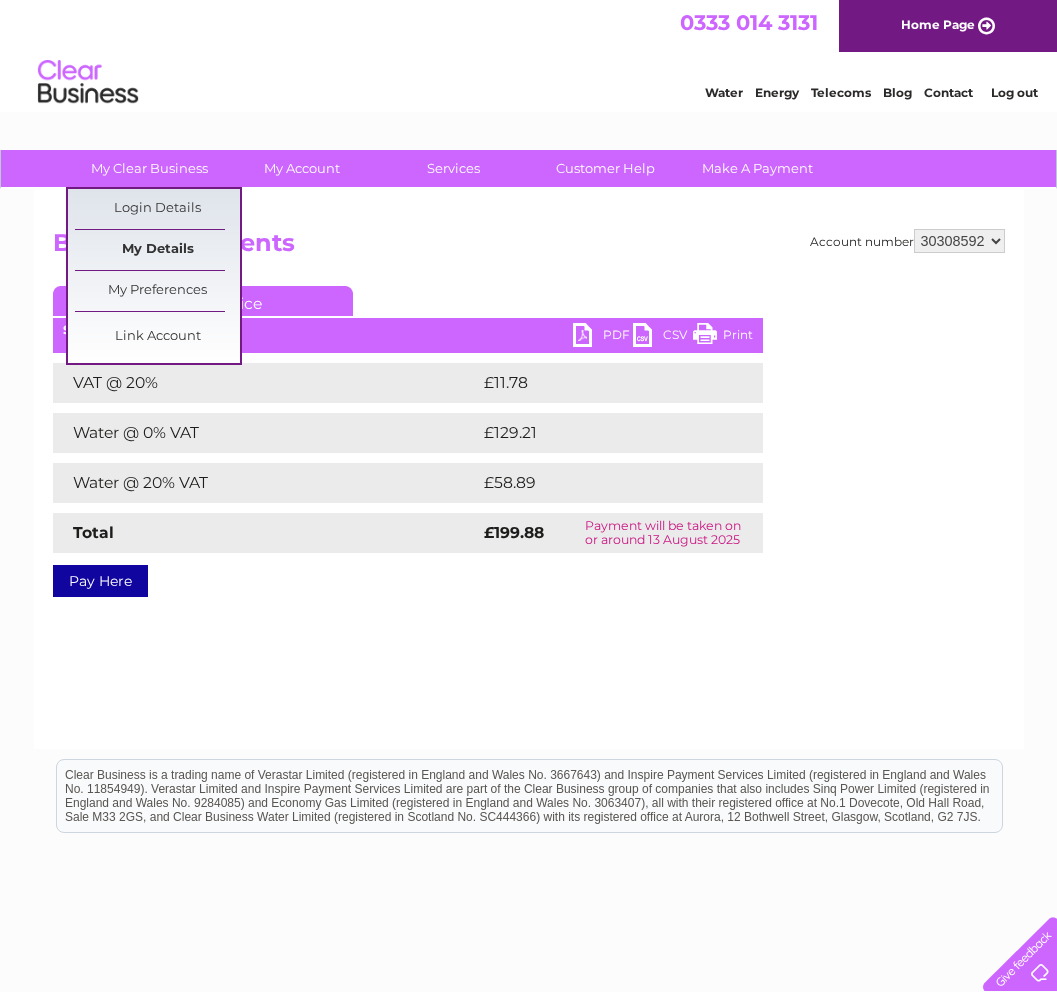 click on "My Details" at bounding box center (157, 250) 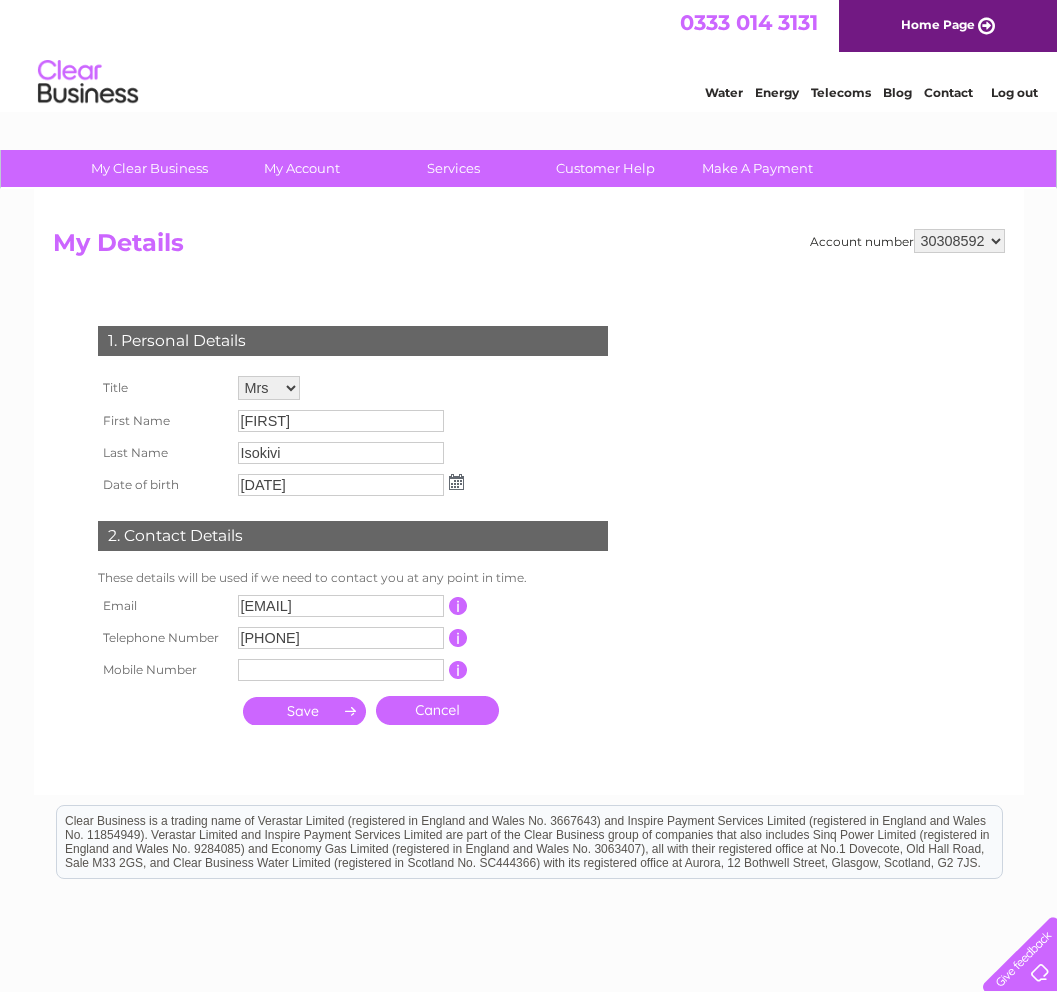 scroll, scrollTop: 0, scrollLeft: 0, axis: both 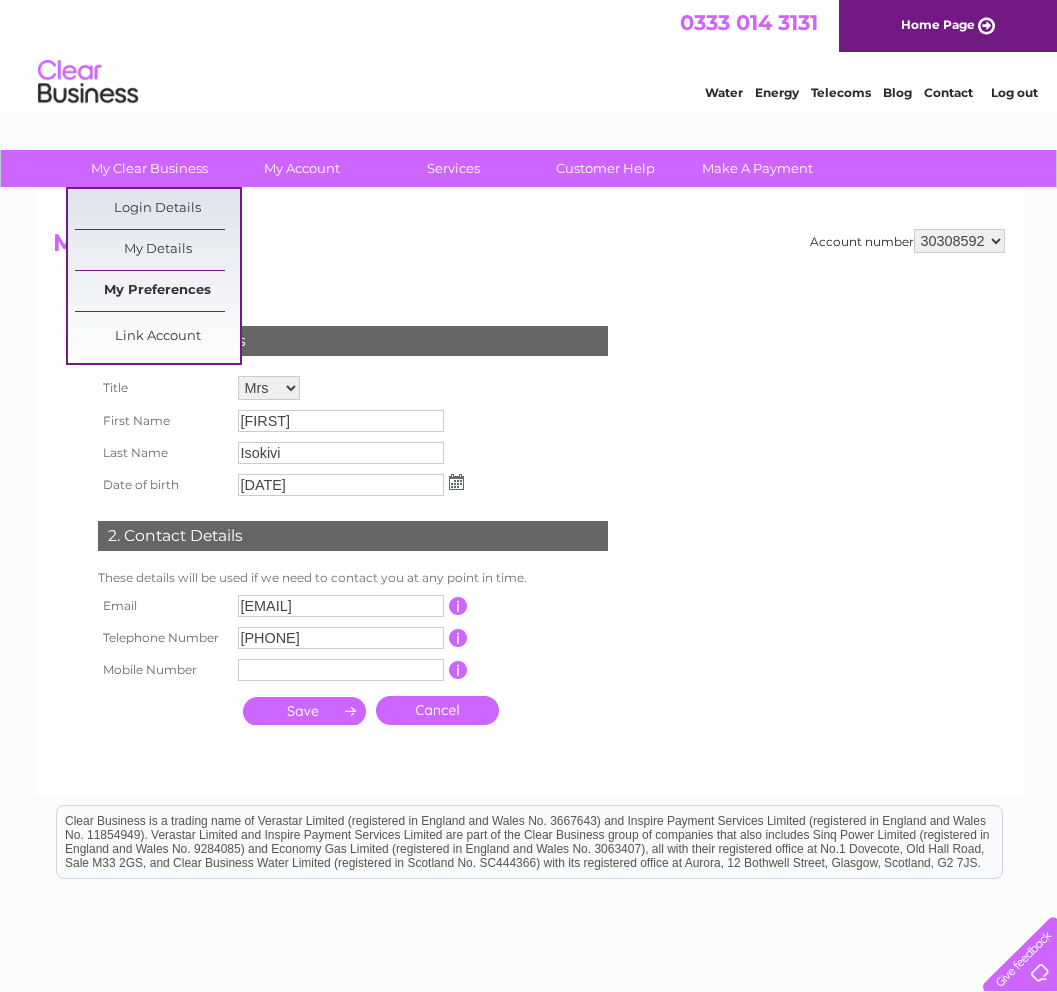 click on "My Preferences" at bounding box center [157, 291] 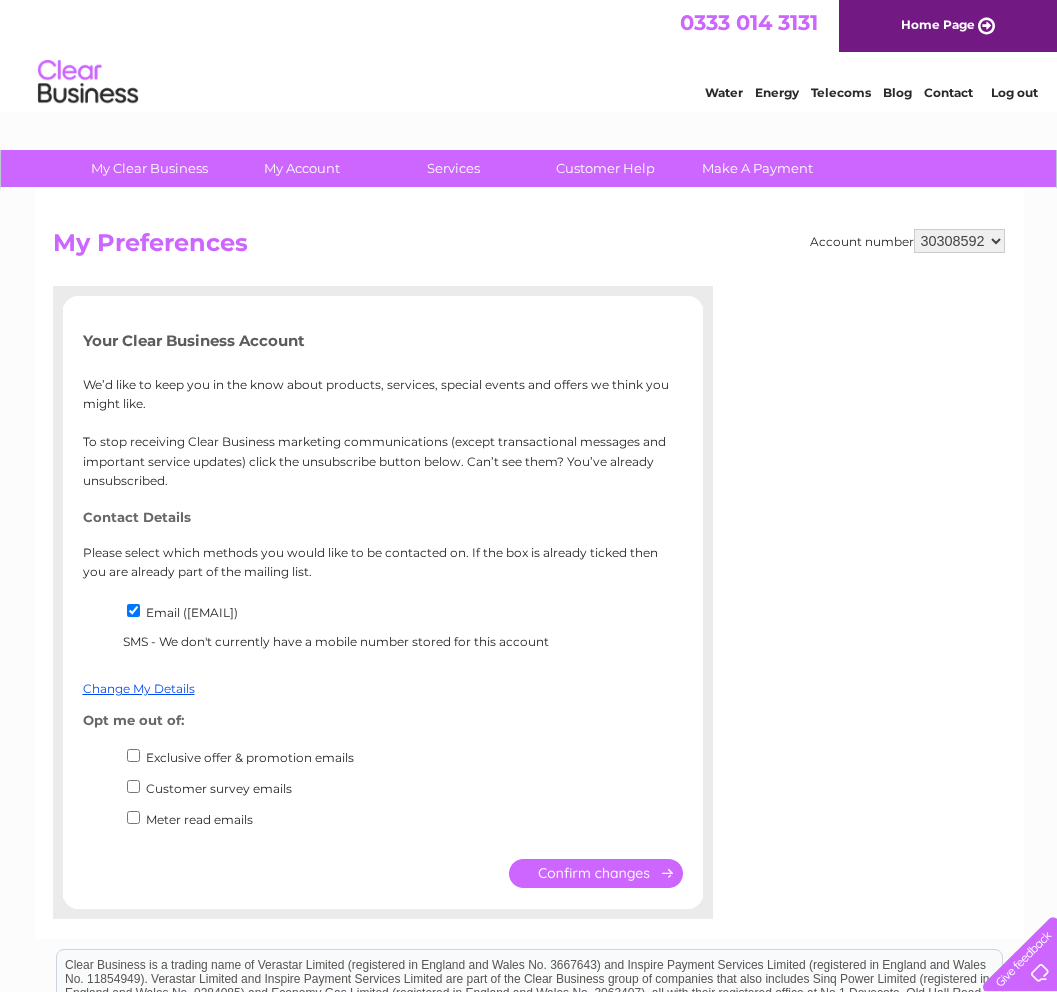 scroll, scrollTop: 0, scrollLeft: 0, axis: both 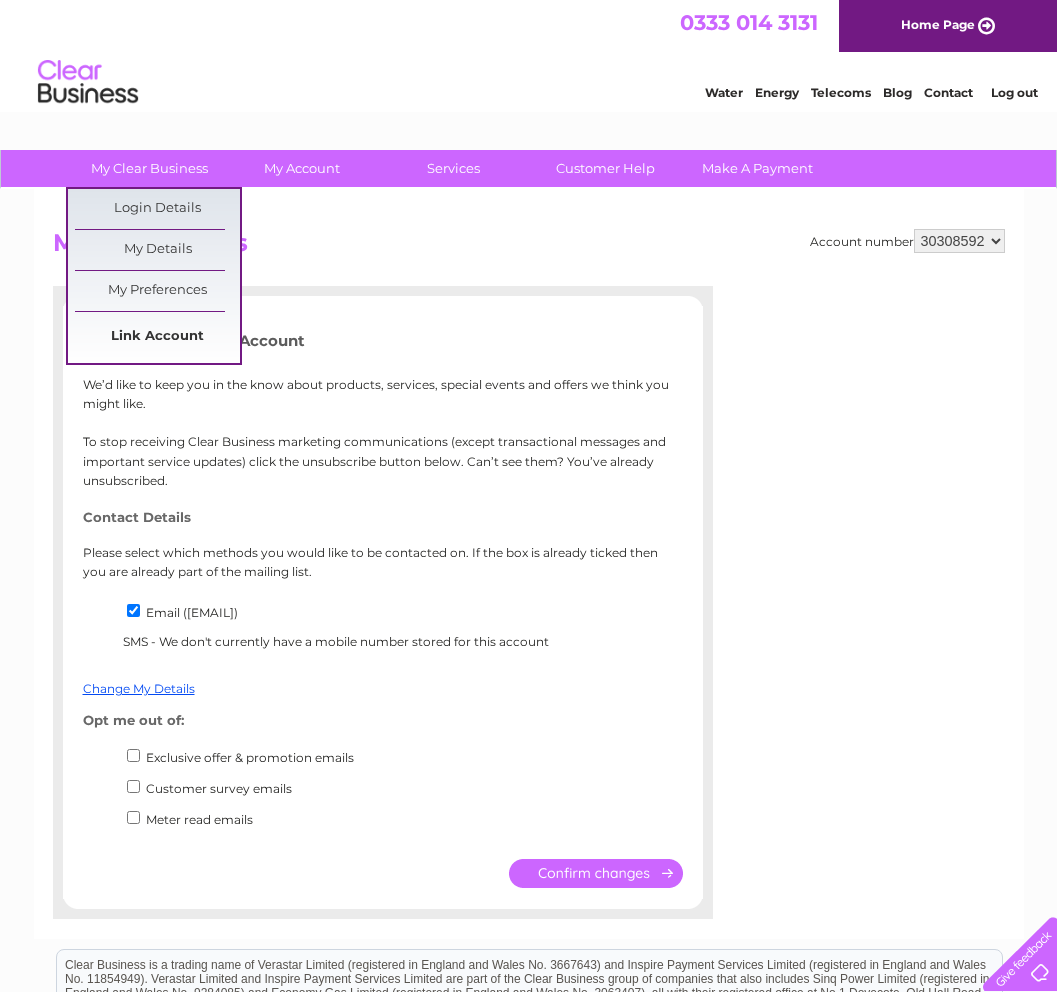 click on "Link Account" at bounding box center (157, 337) 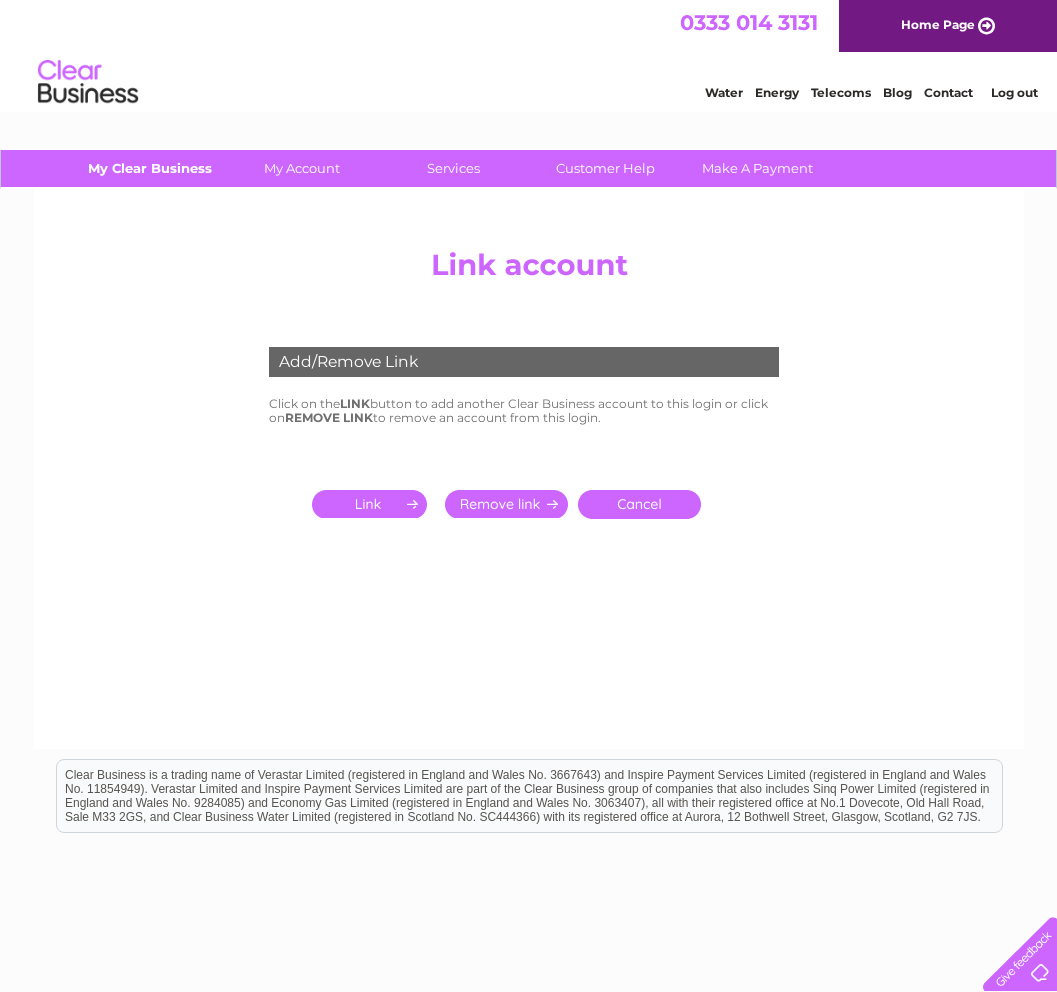 scroll, scrollTop: 0, scrollLeft: 0, axis: both 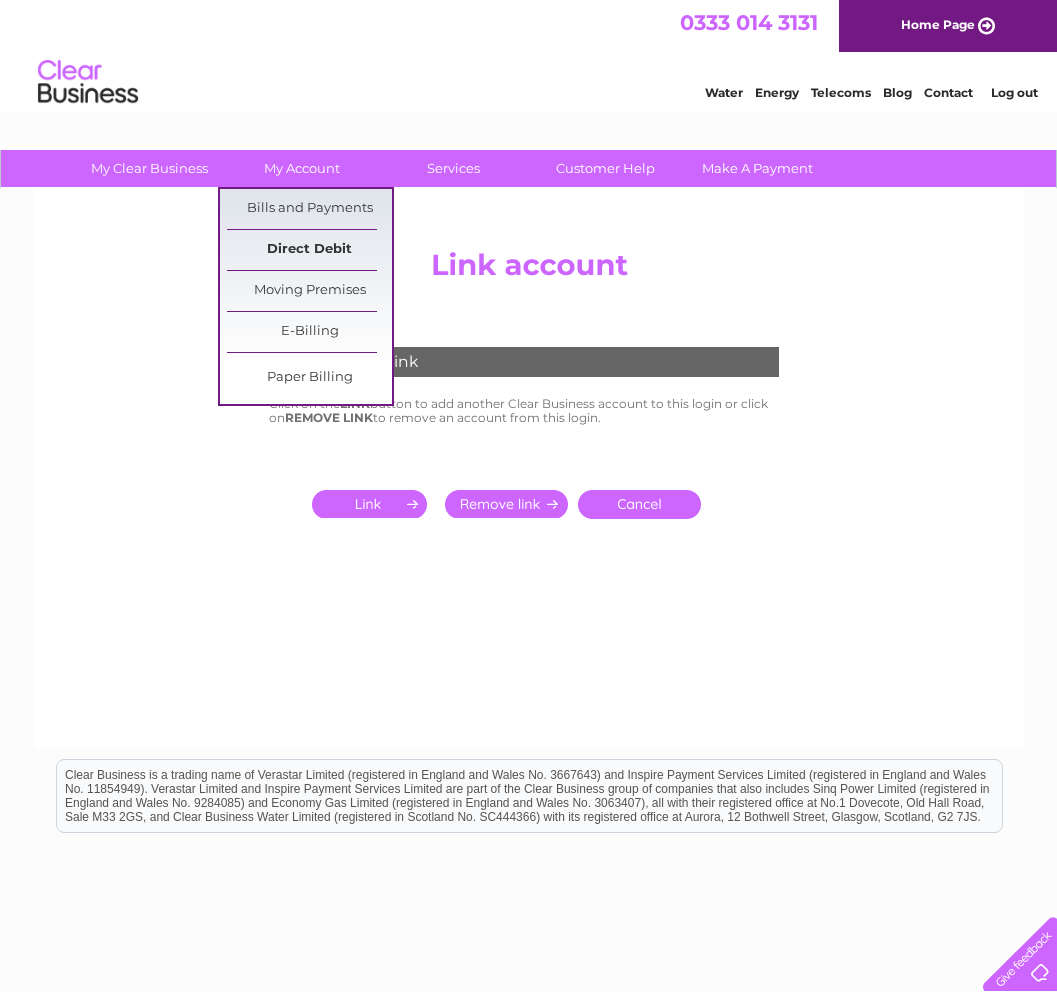 click on "Direct Debit" at bounding box center (309, 250) 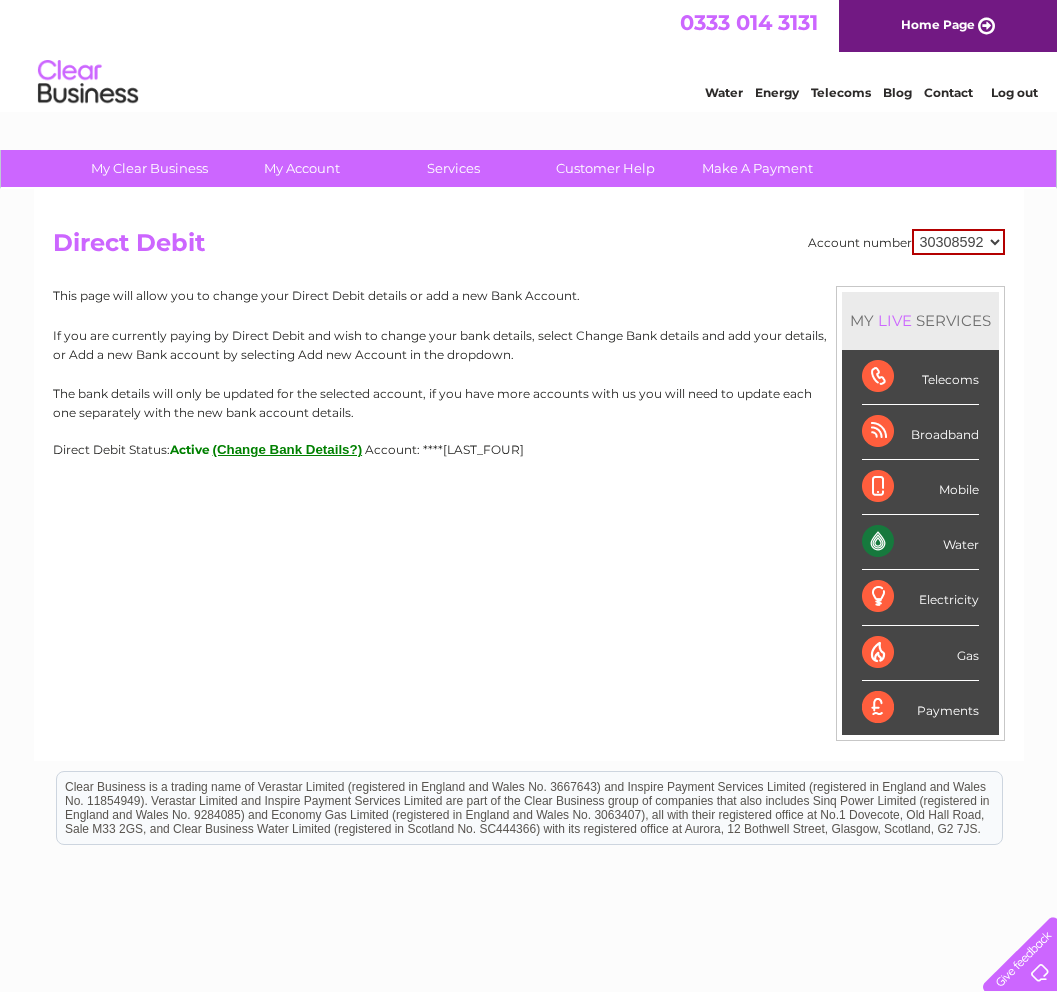 scroll, scrollTop: 0, scrollLeft: 0, axis: both 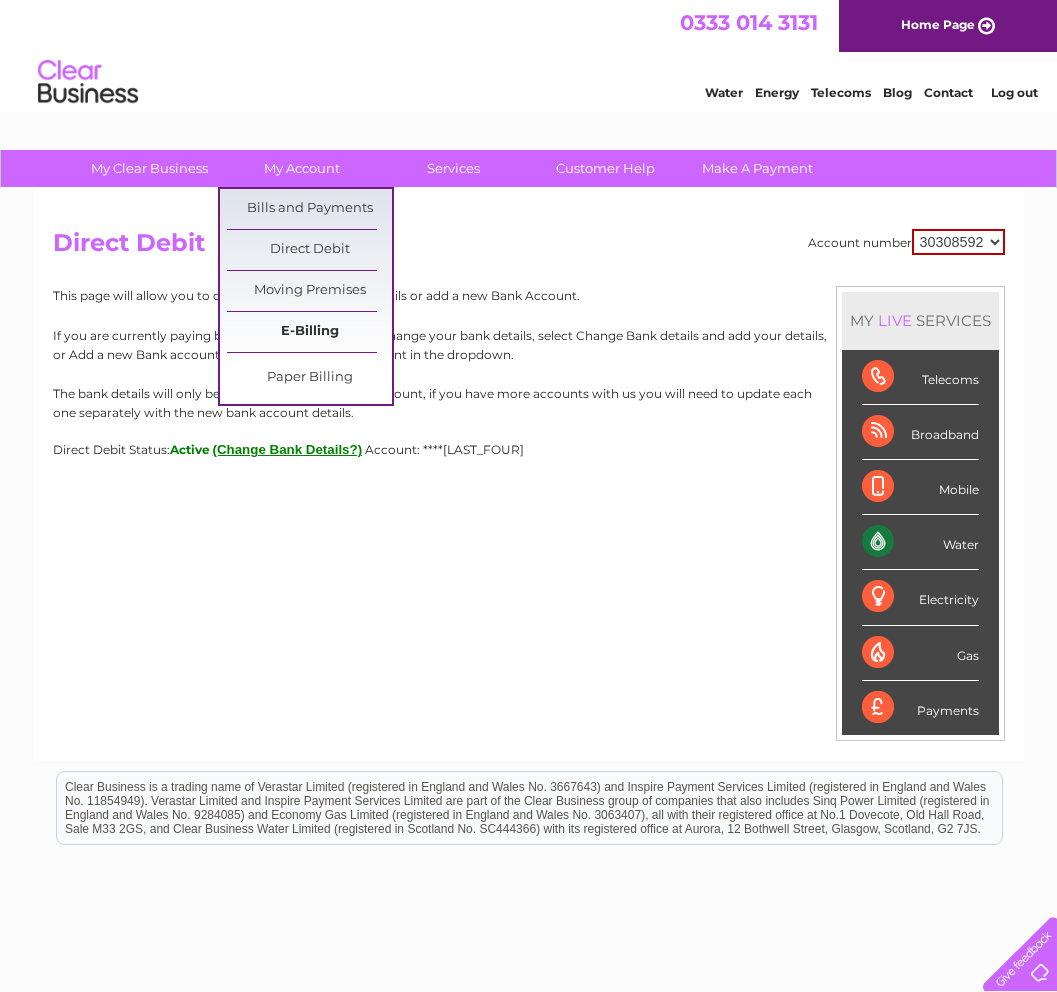 click on "E-Billing" at bounding box center (309, 332) 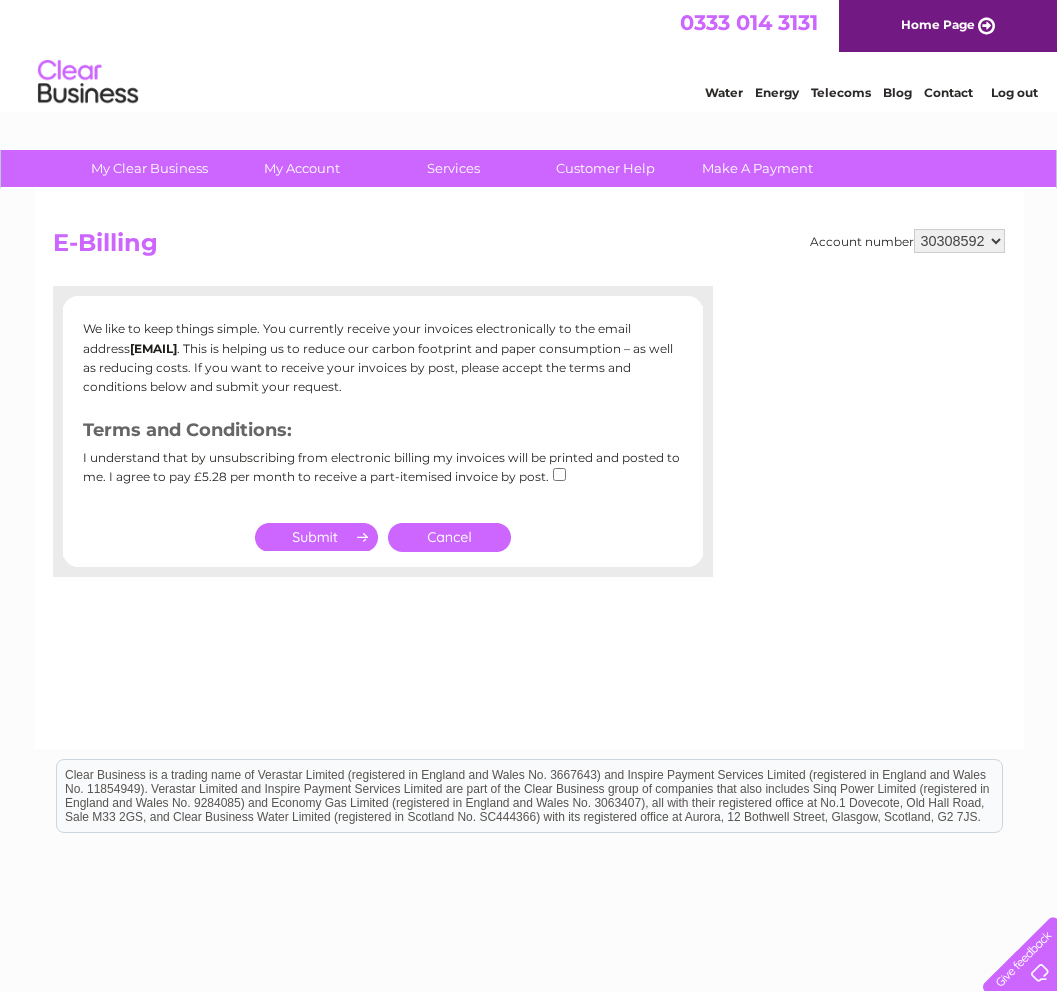 scroll, scrollTop: 0, scrollLeft: 0, axis: both 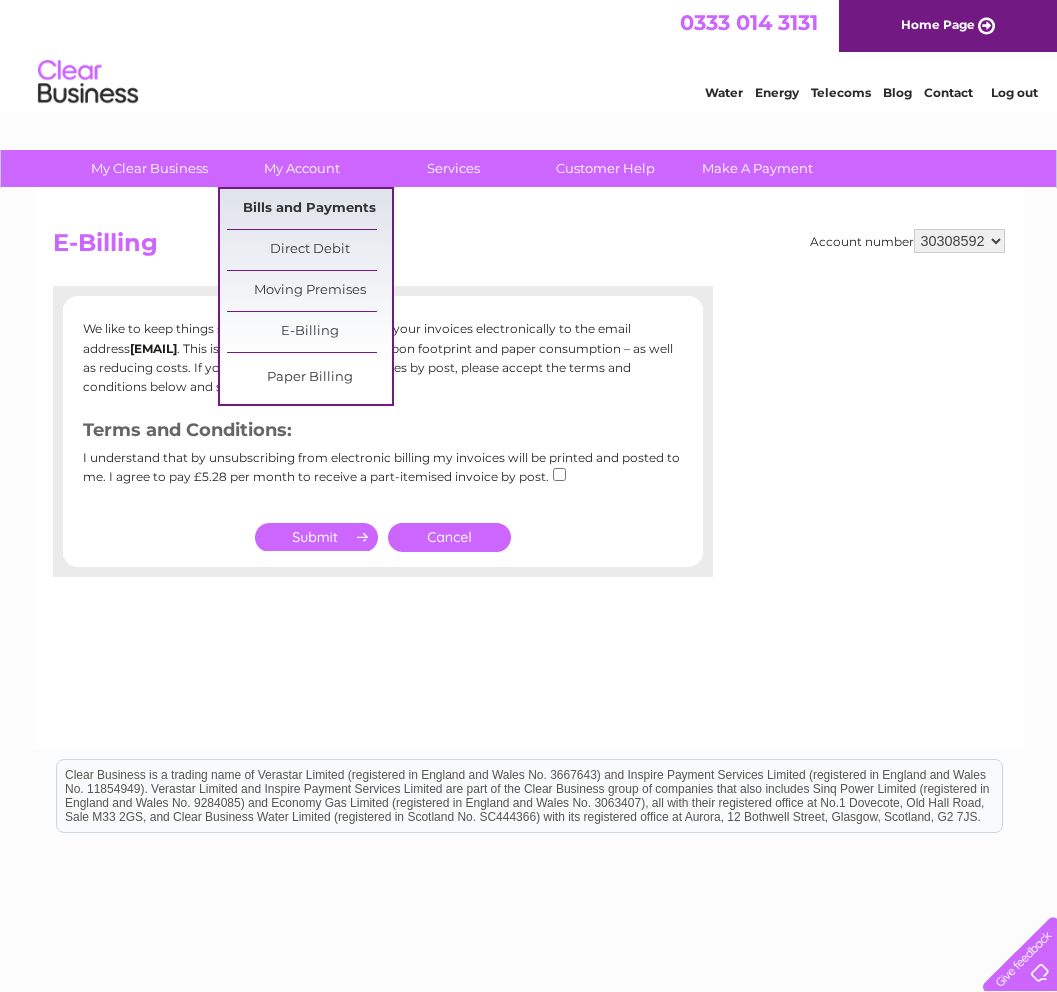 click on "Bills and Payments" at bounding box center [309, 209] 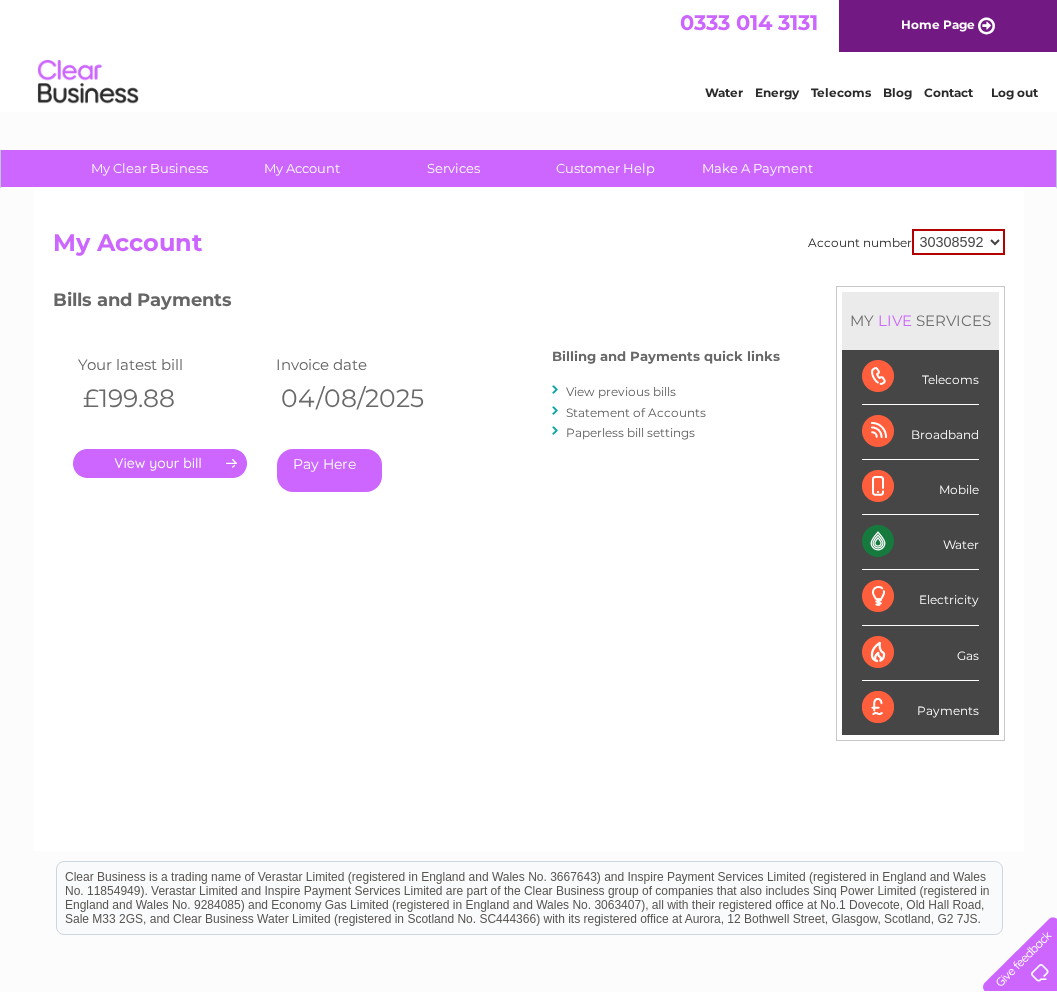 scroll, scrollTop: 0, scrollLeft: 0, axis: both 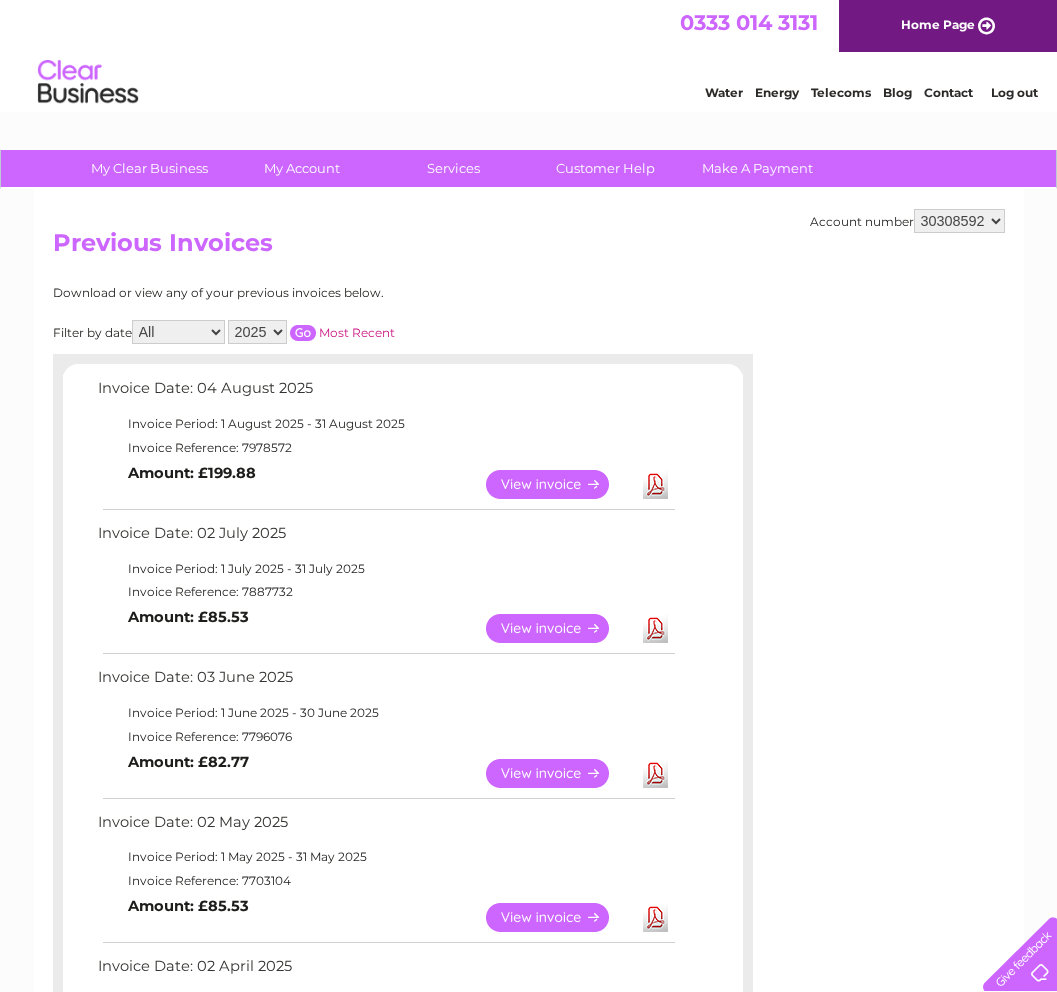 click on "Download" at bounding box center [655, 628] 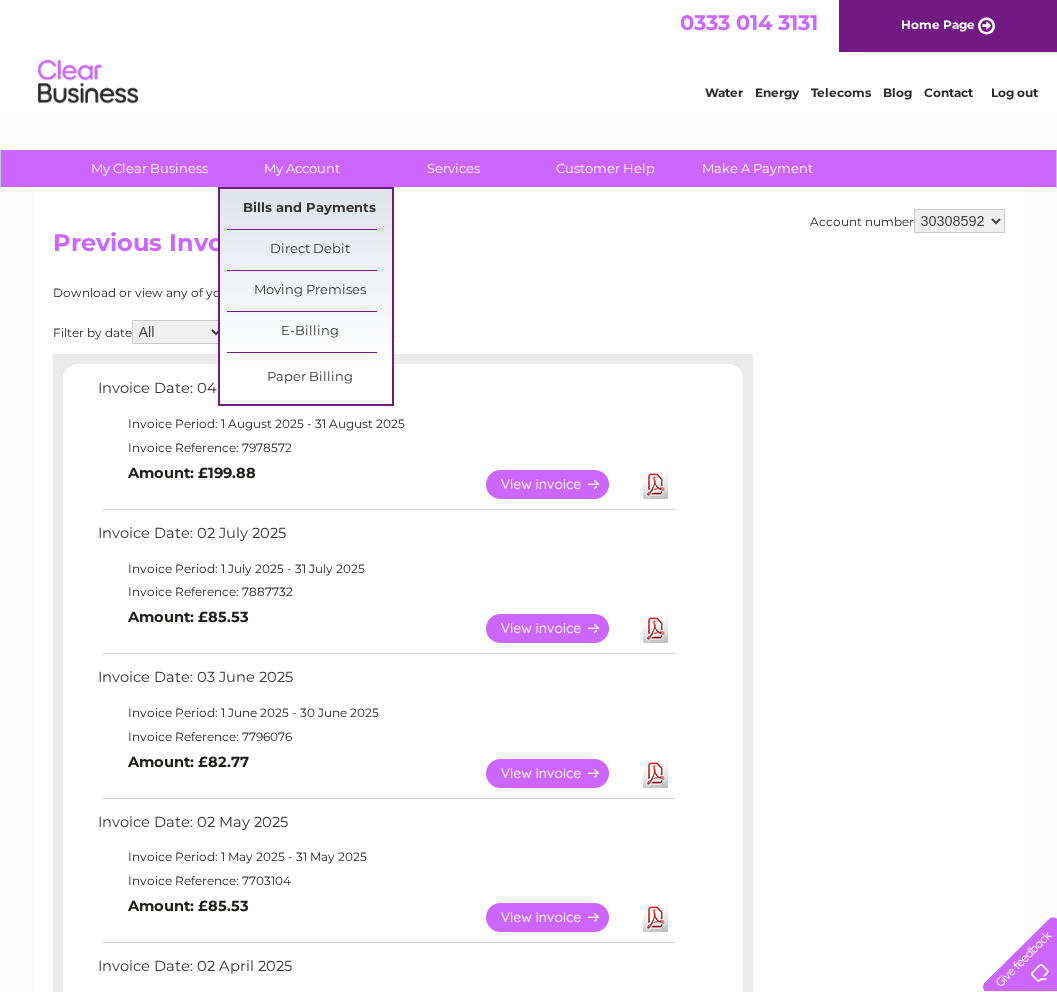 click on "Bills and Payments" at bounding box center (309, 209) 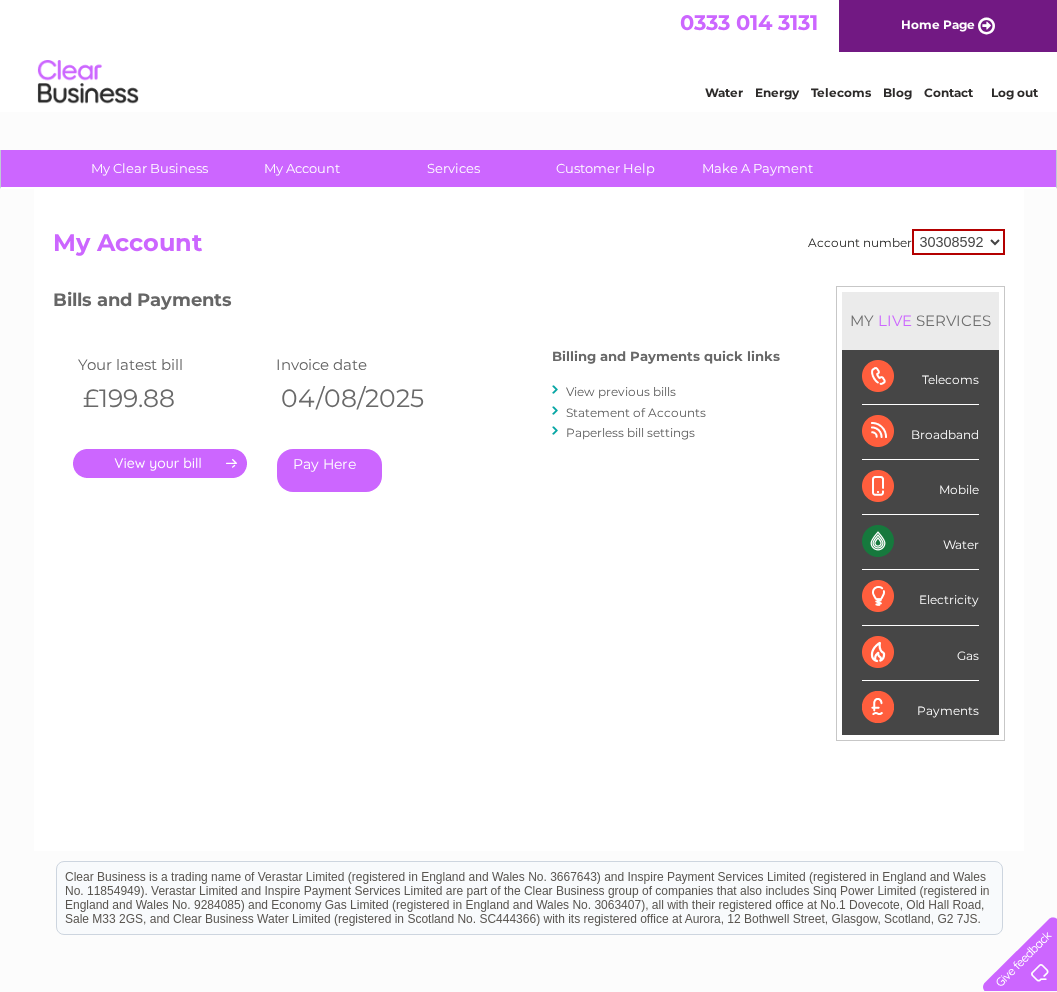 scroll, scrollTop: 0, scrollLeft: 0, axis: both 